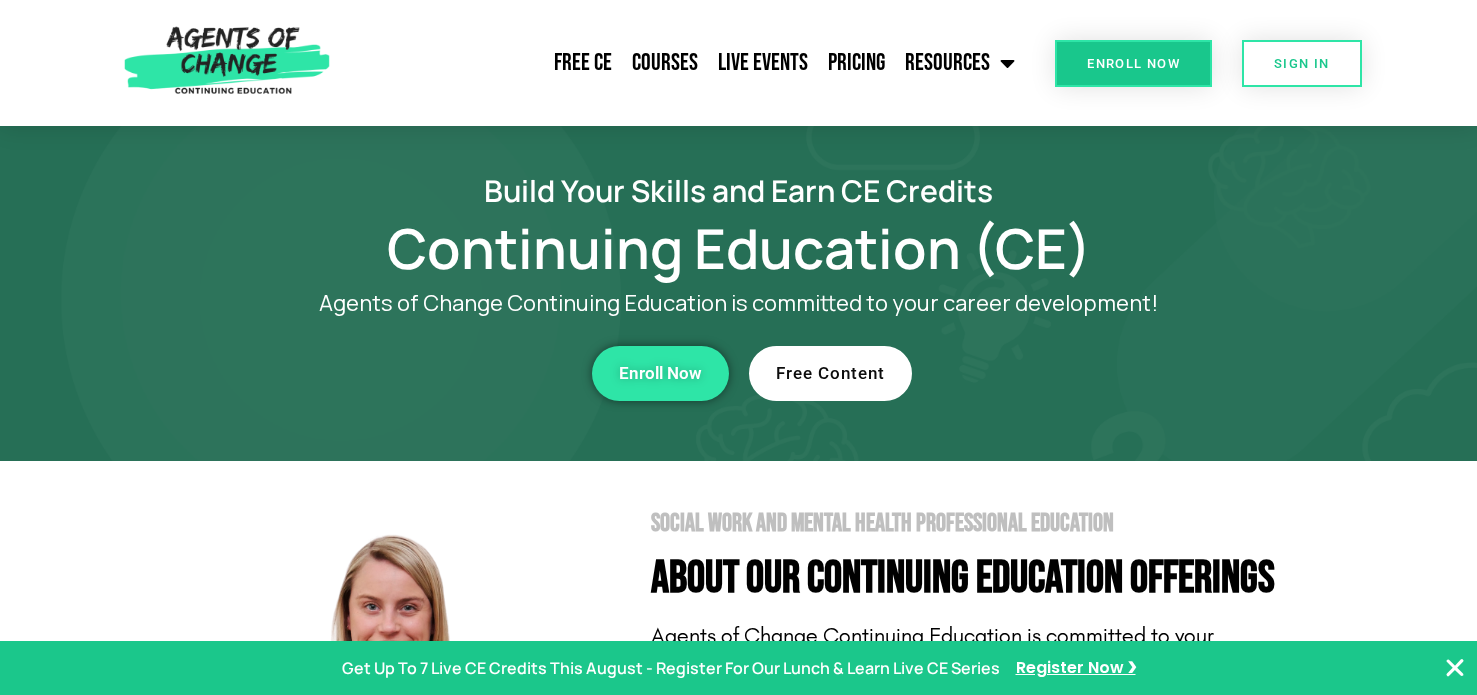 scroll, scrollTop: 0, scrollLeft: 0, axis: both 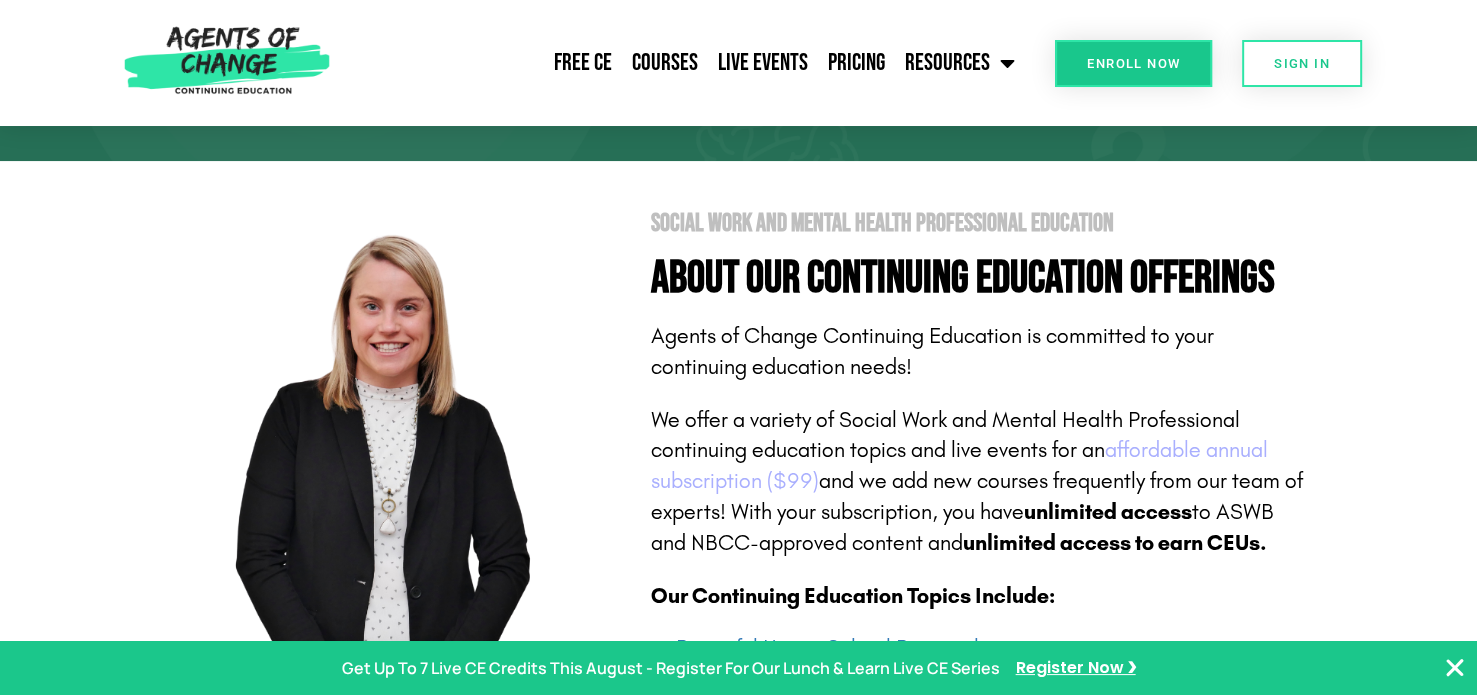 click on "affordable annual subscription ($99)" at bounding box center [959, 465] 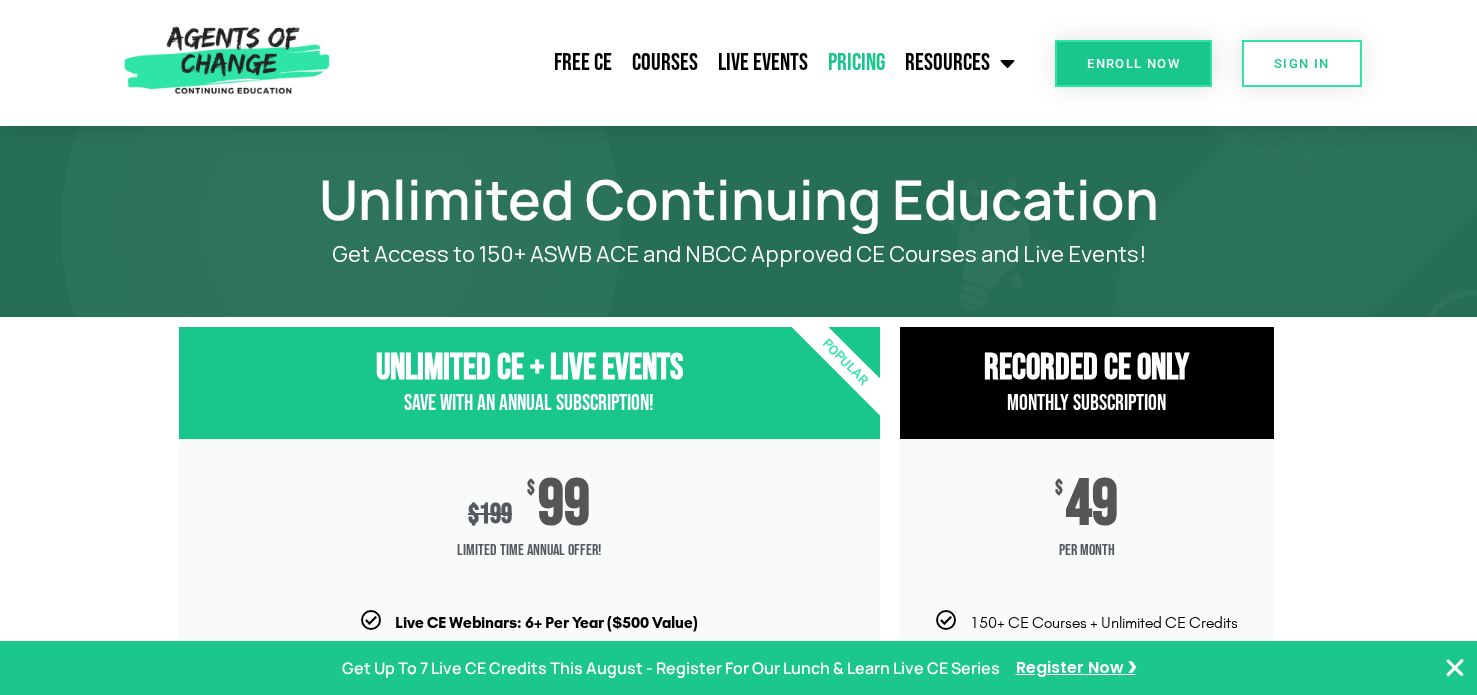 scroll, scrollTop: 0, scrollLeft: 0, axis: both 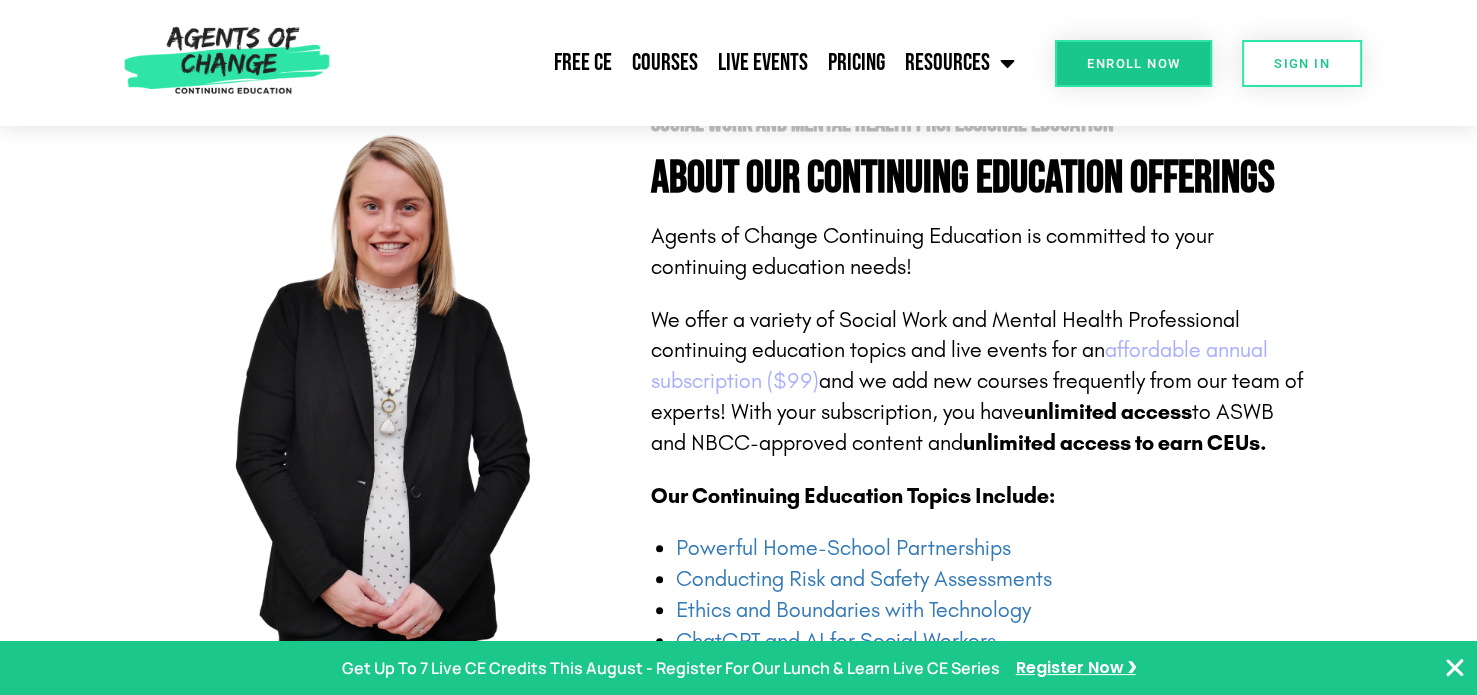 click on "affordable annual subscription ($99)" at bounding box center [959, 365] 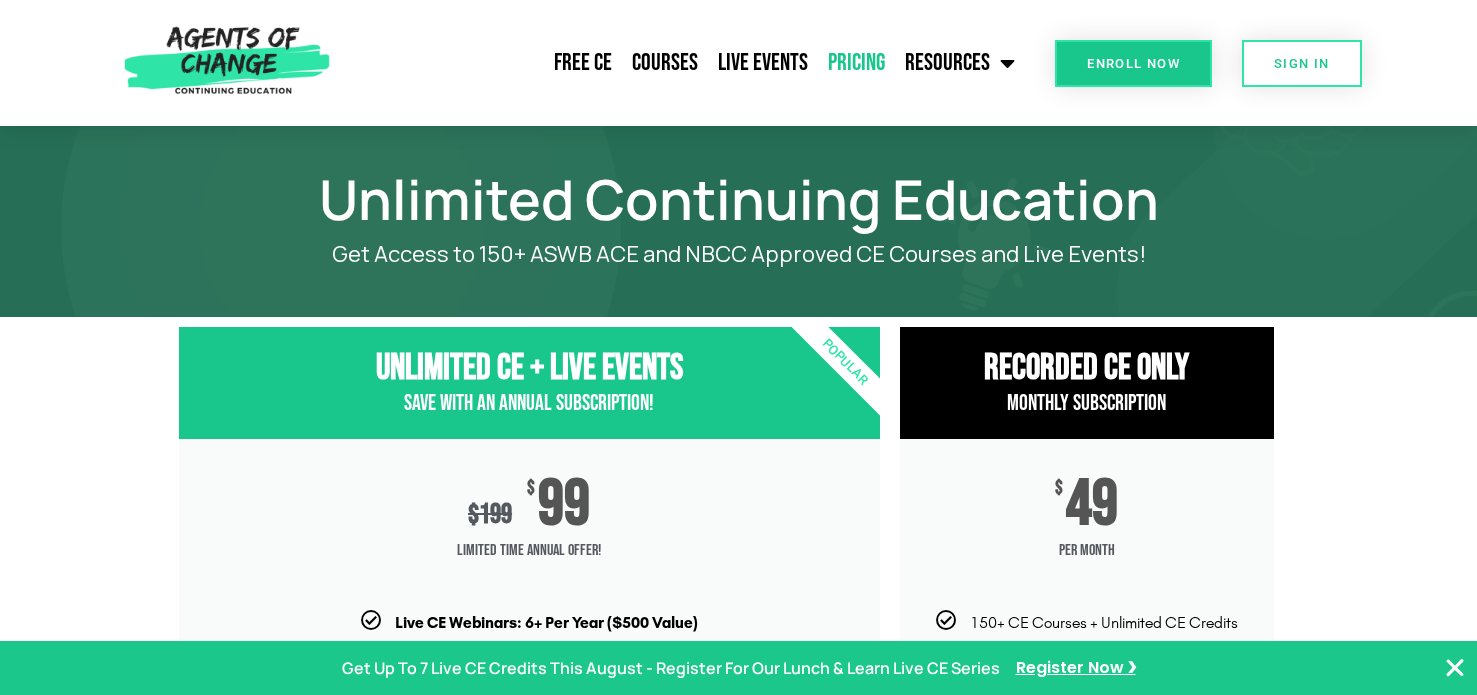 scroll, scrollTop: 0, scrollLeft: 0, axis: both 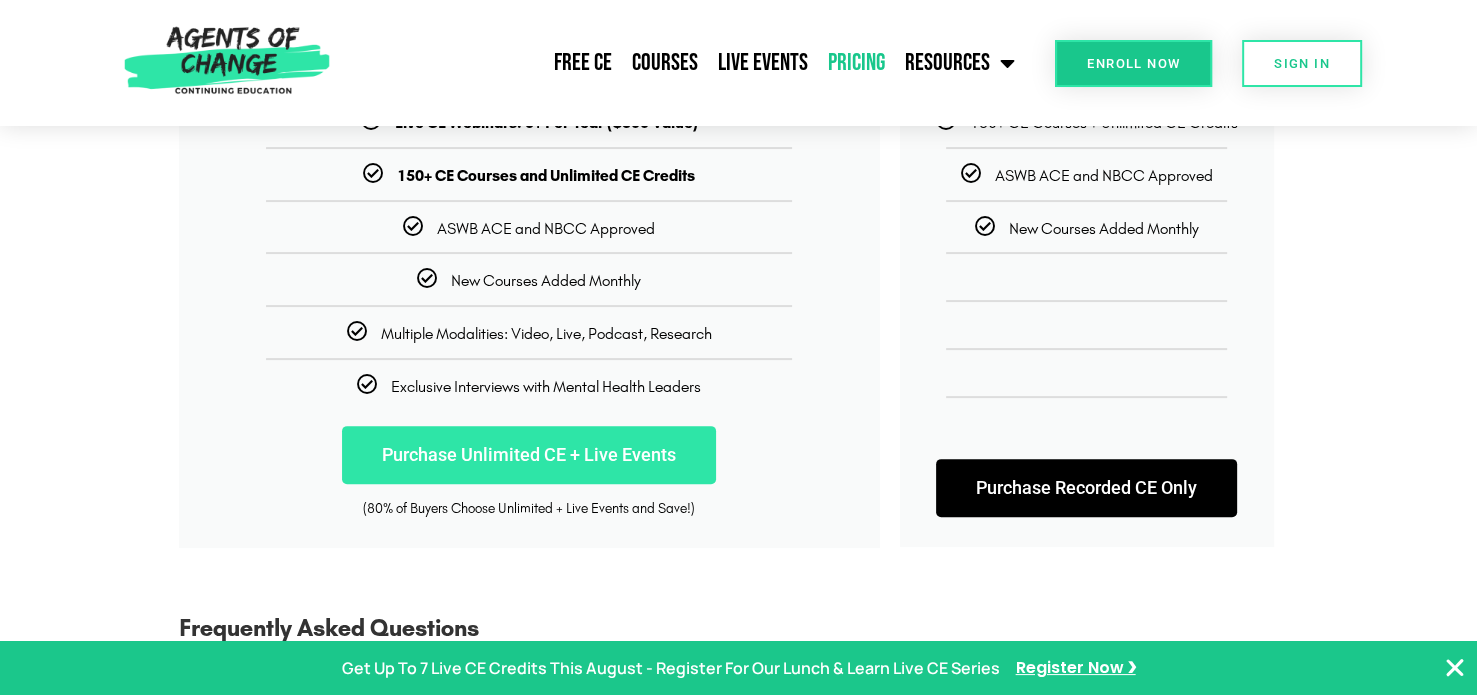 click on "Purchase Unlimited CE + Live Events" at bounding box center (529, 455) 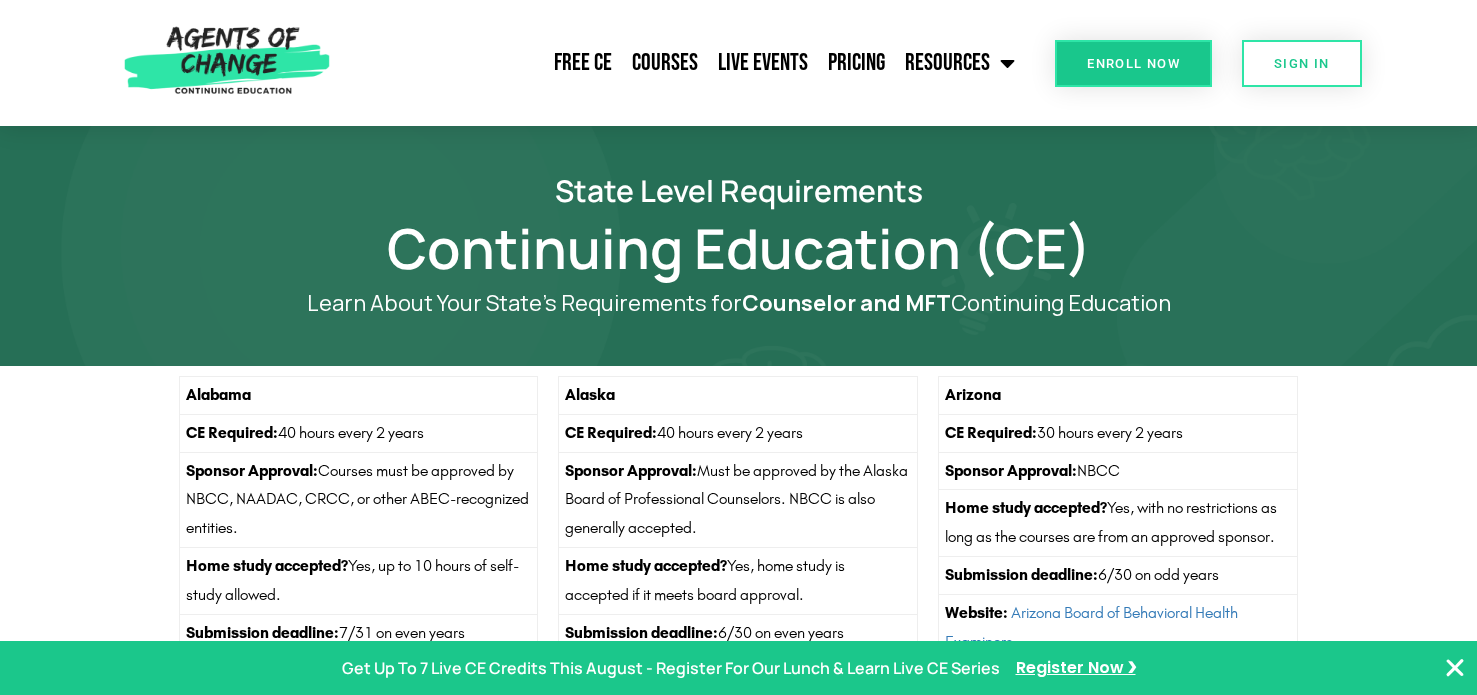scroll, scrollTop: 0, scrollLeft: 0, axis: both 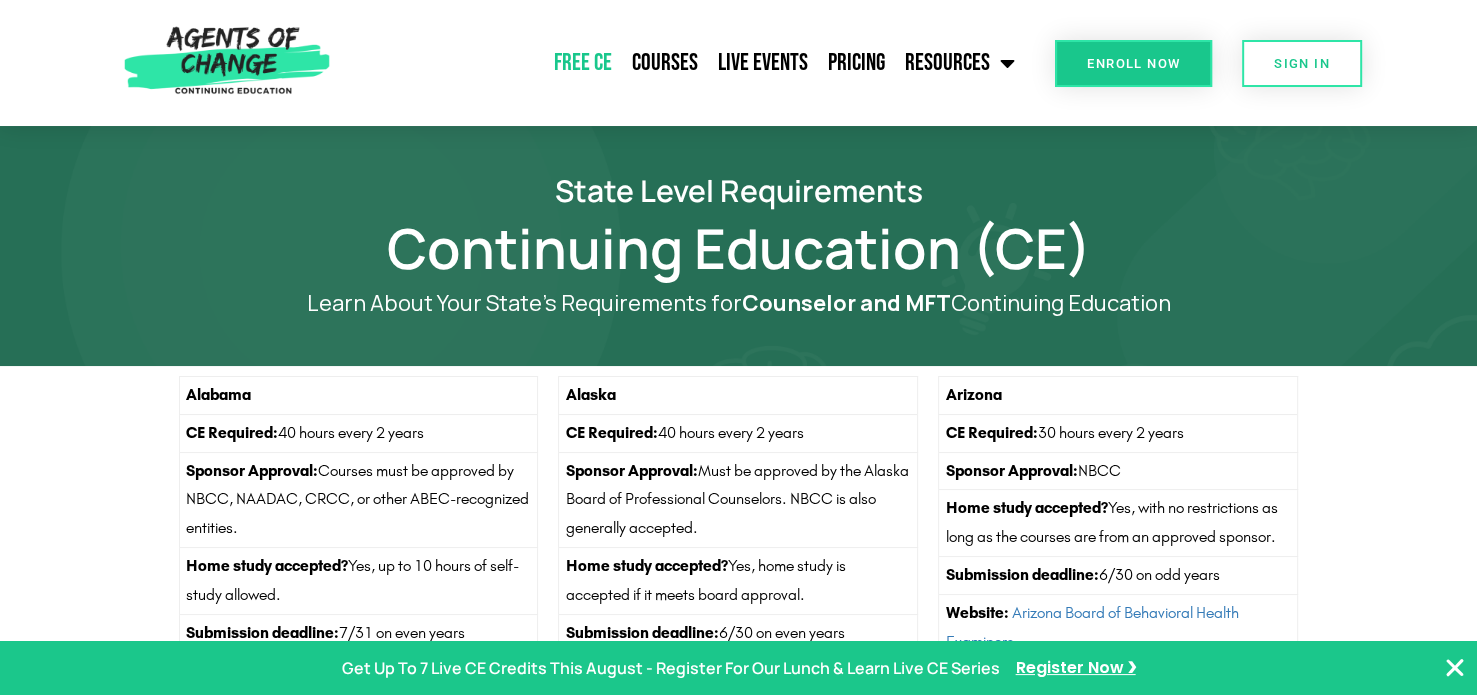 click on "Free CE" 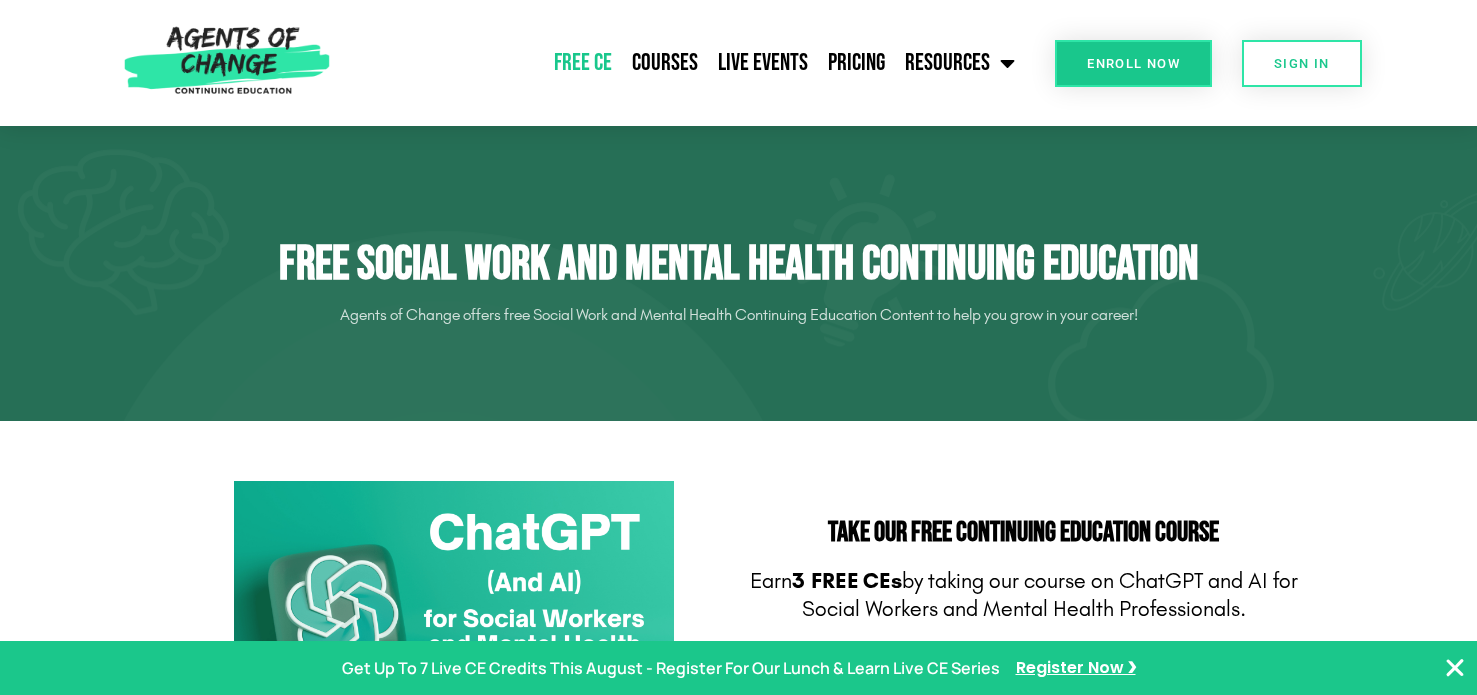 scroll, scrollTop: 0, scrollLeft: 0, axis: both 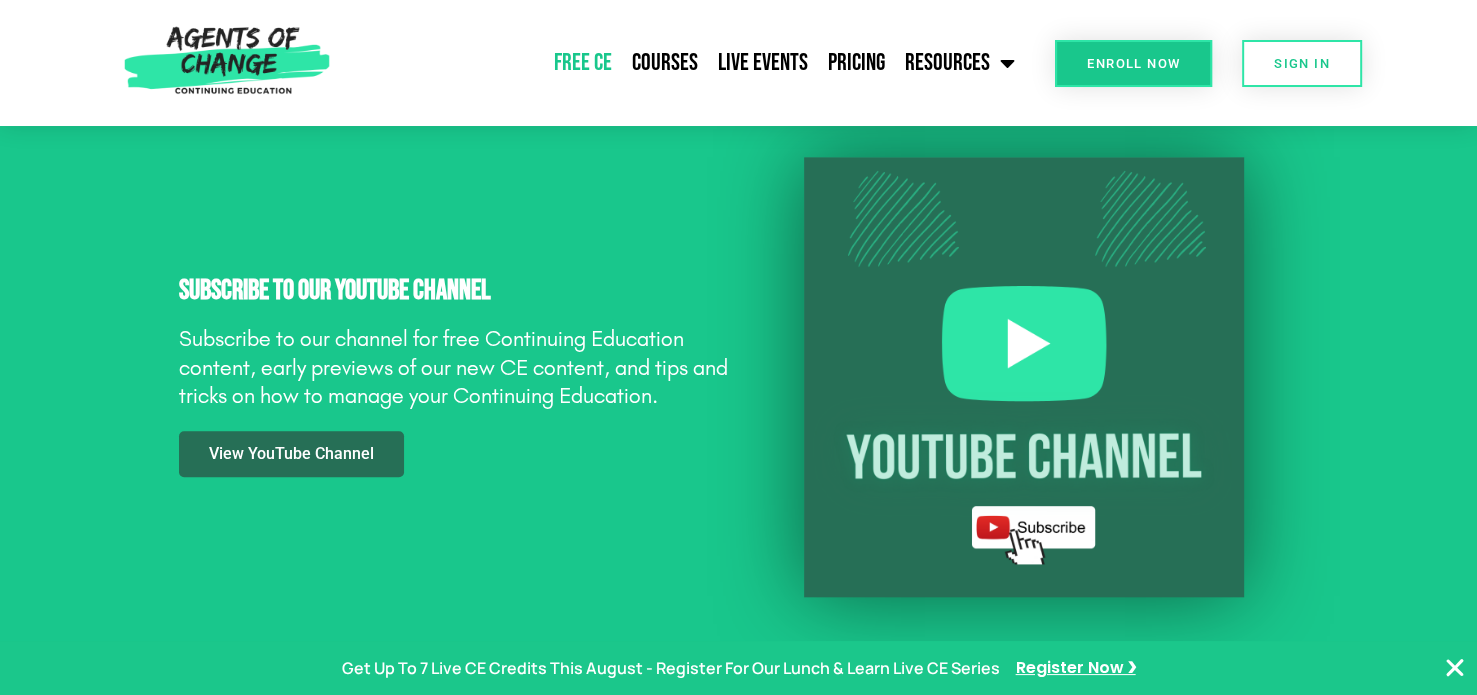 click on "View YouTube Channel" at bounding box center (454, 454) 